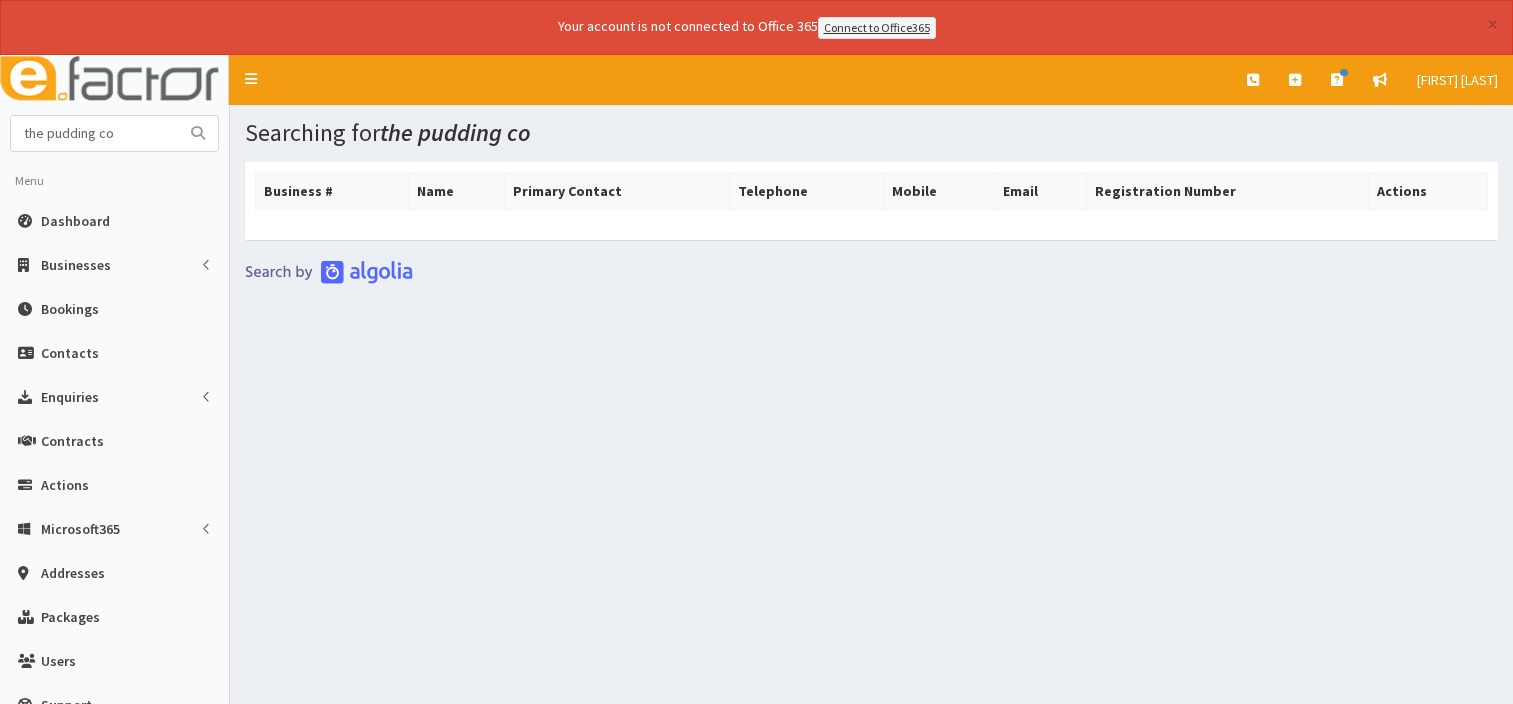 scroll, scrollTop: 0, scrollLeft: 0, axis: both 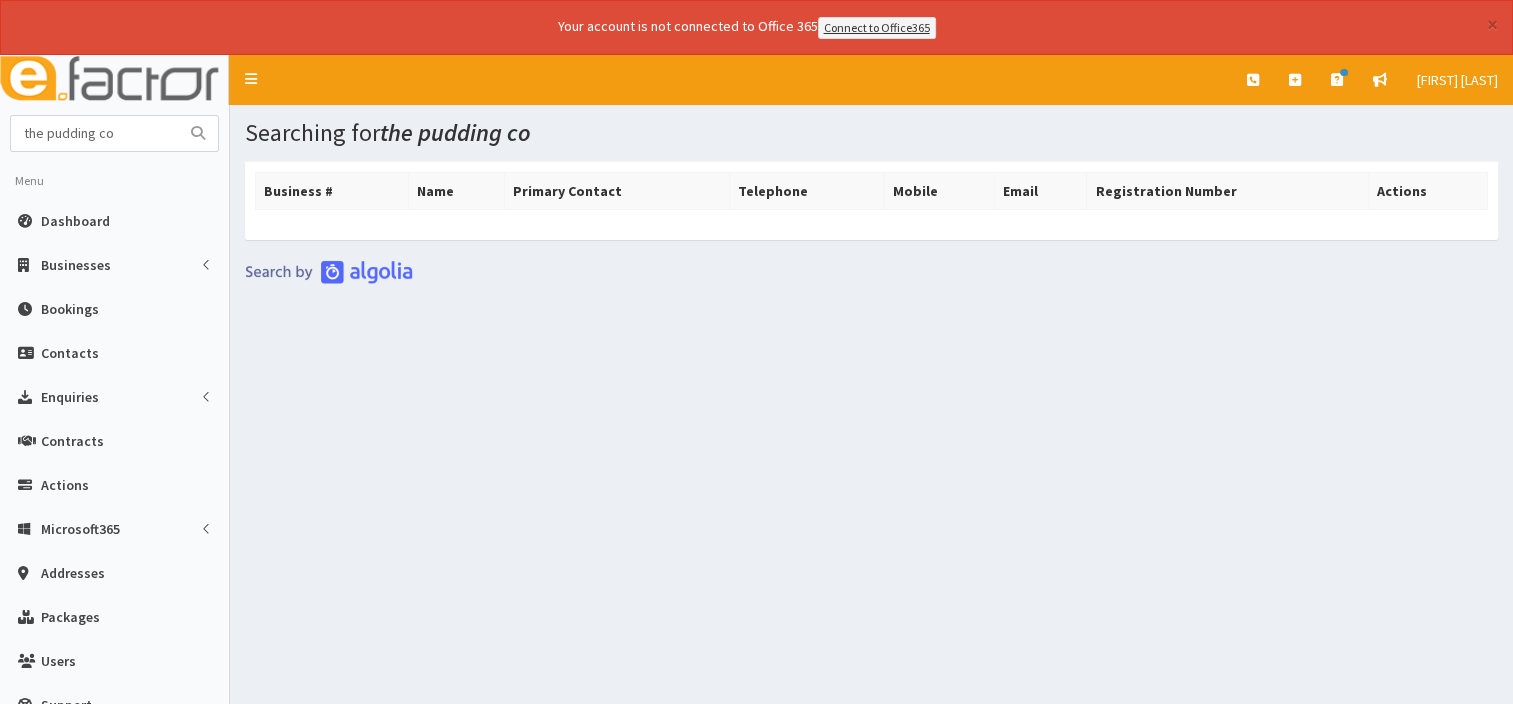 drag, startPoint x: 674, startPoint y: 588, endPoint x: 699, endPoint y: 600, distance: 27.730848 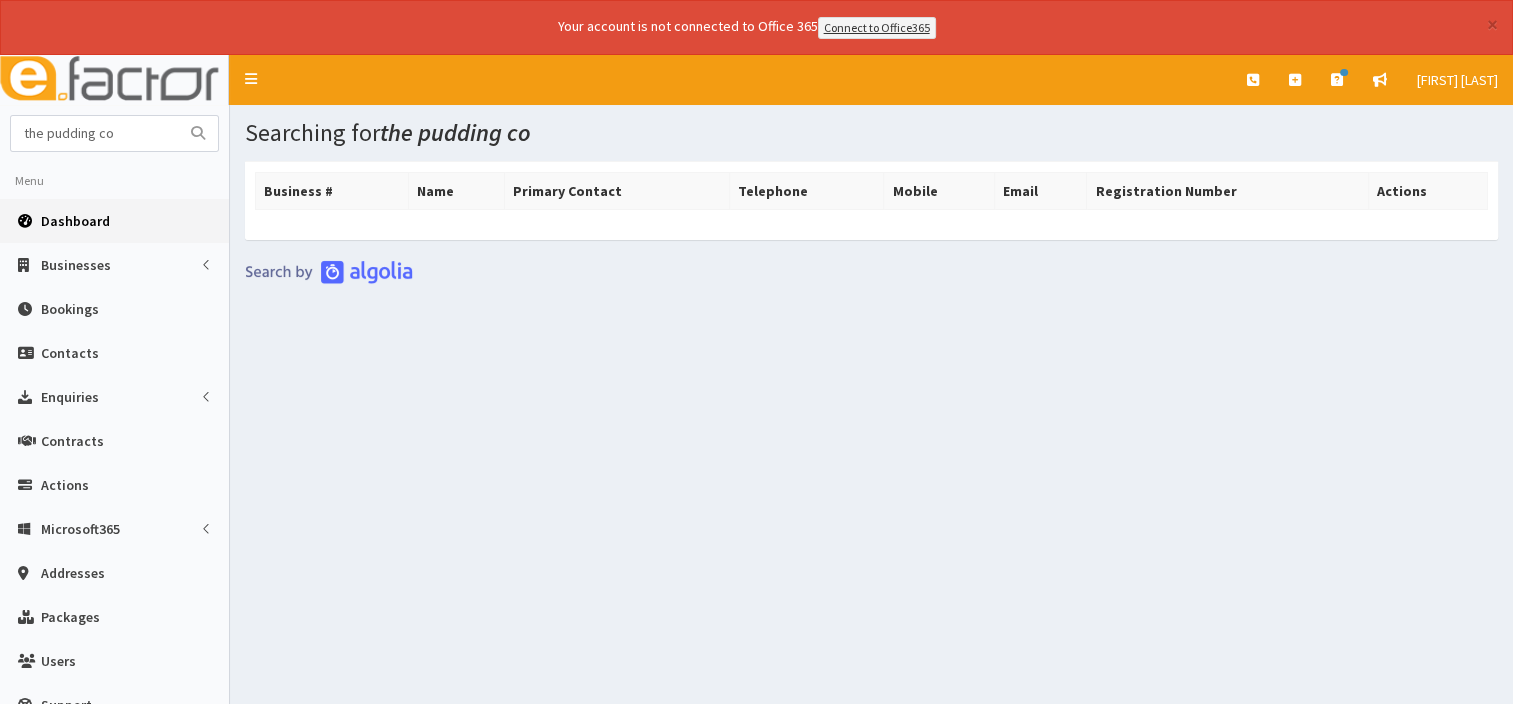 click on "Dashboard" at bounding box center [75, 221] 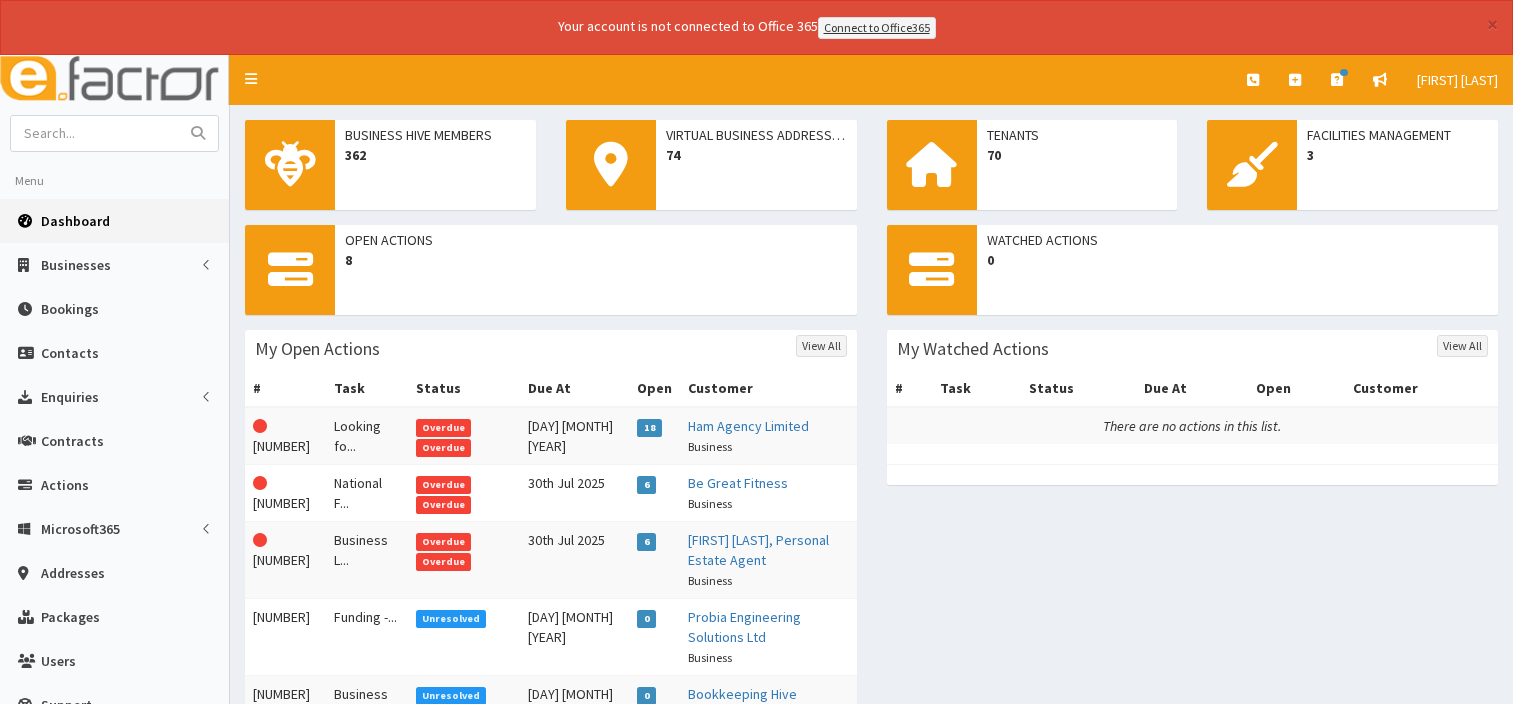 scroll, scrollTop: 0, scrollLeft: 0, axis: both 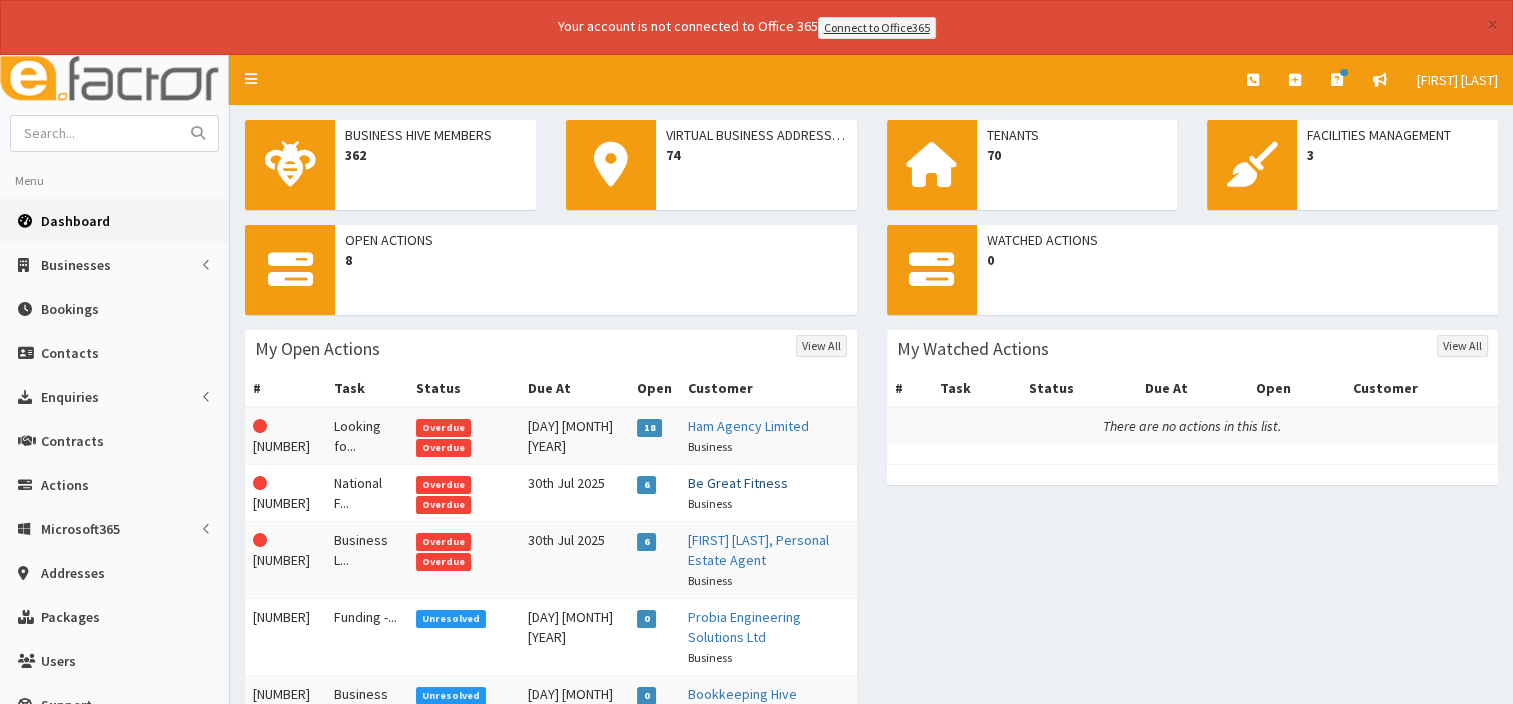 click on "Be Great Fitness" at bounding box center (738, 483) 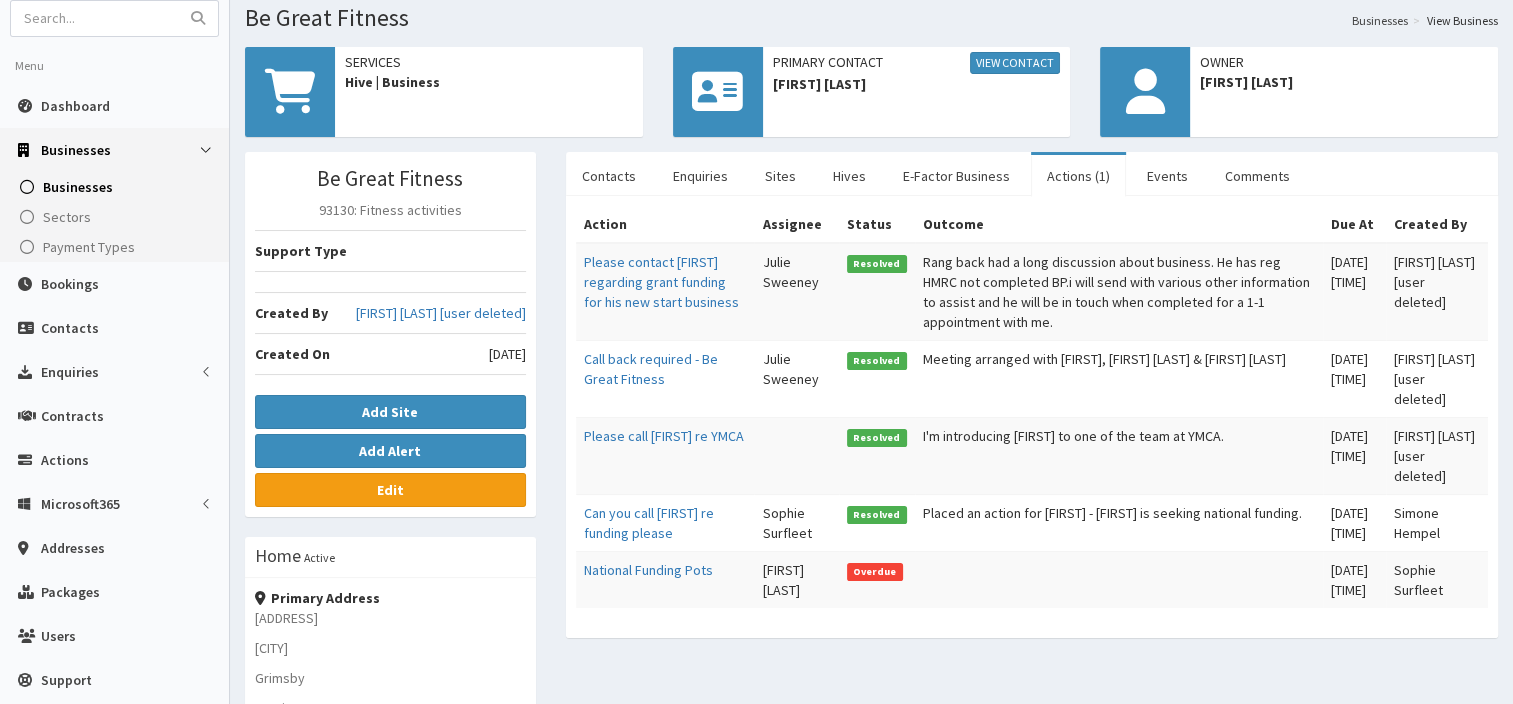 scroll, scrollTop: 200, scrollLeft: 0, axis: vertical 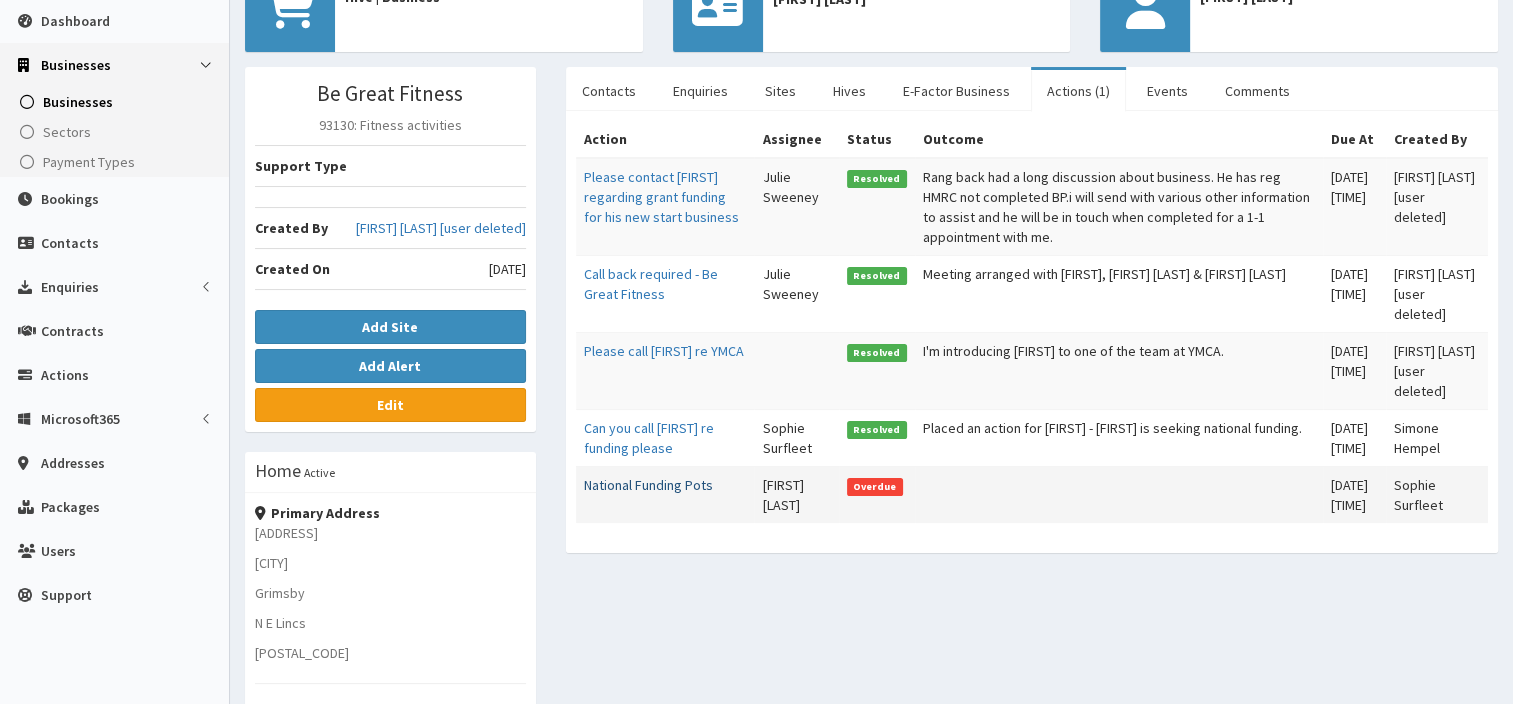 click on "National Funding Pots" at bounding box center [648, 485] 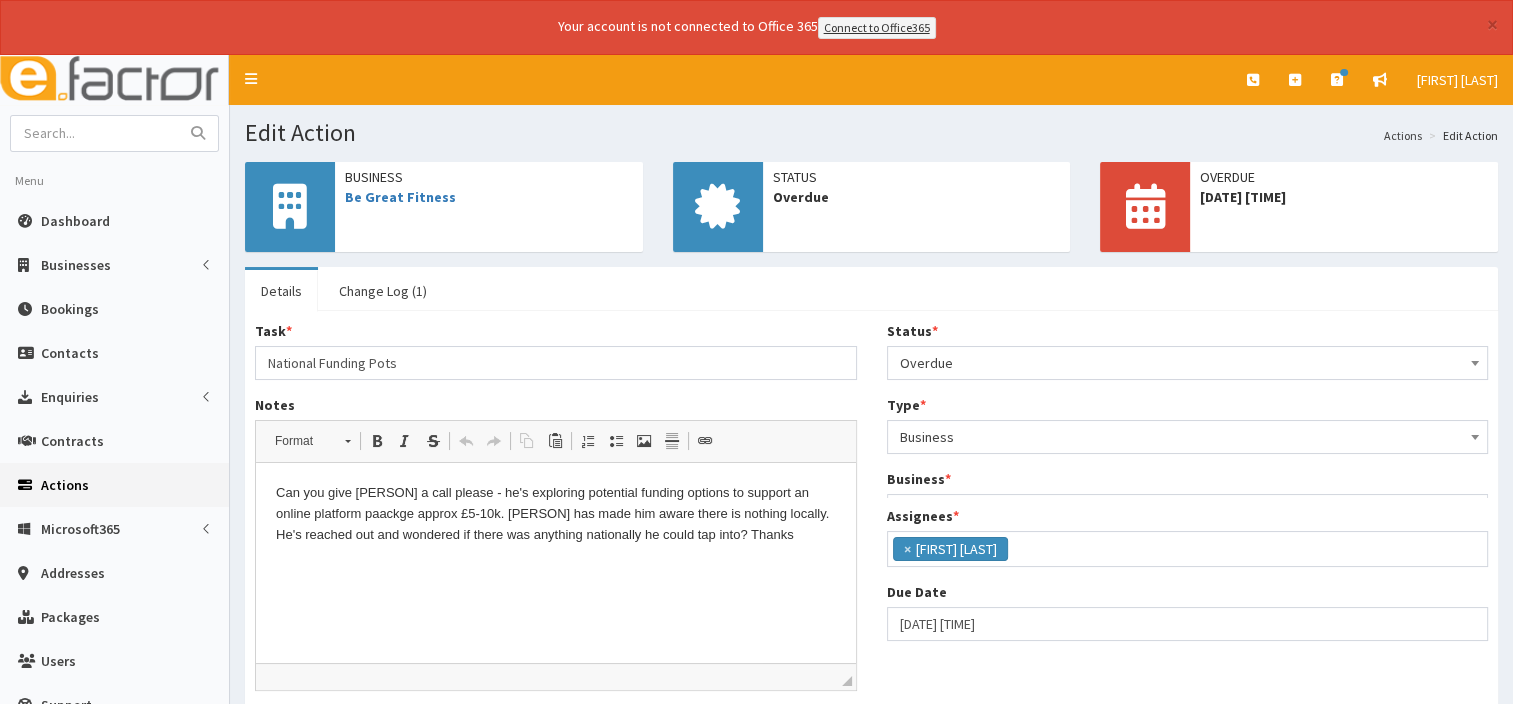 scroll, scrollTop: 0, scrollLeft: 0, axis: both 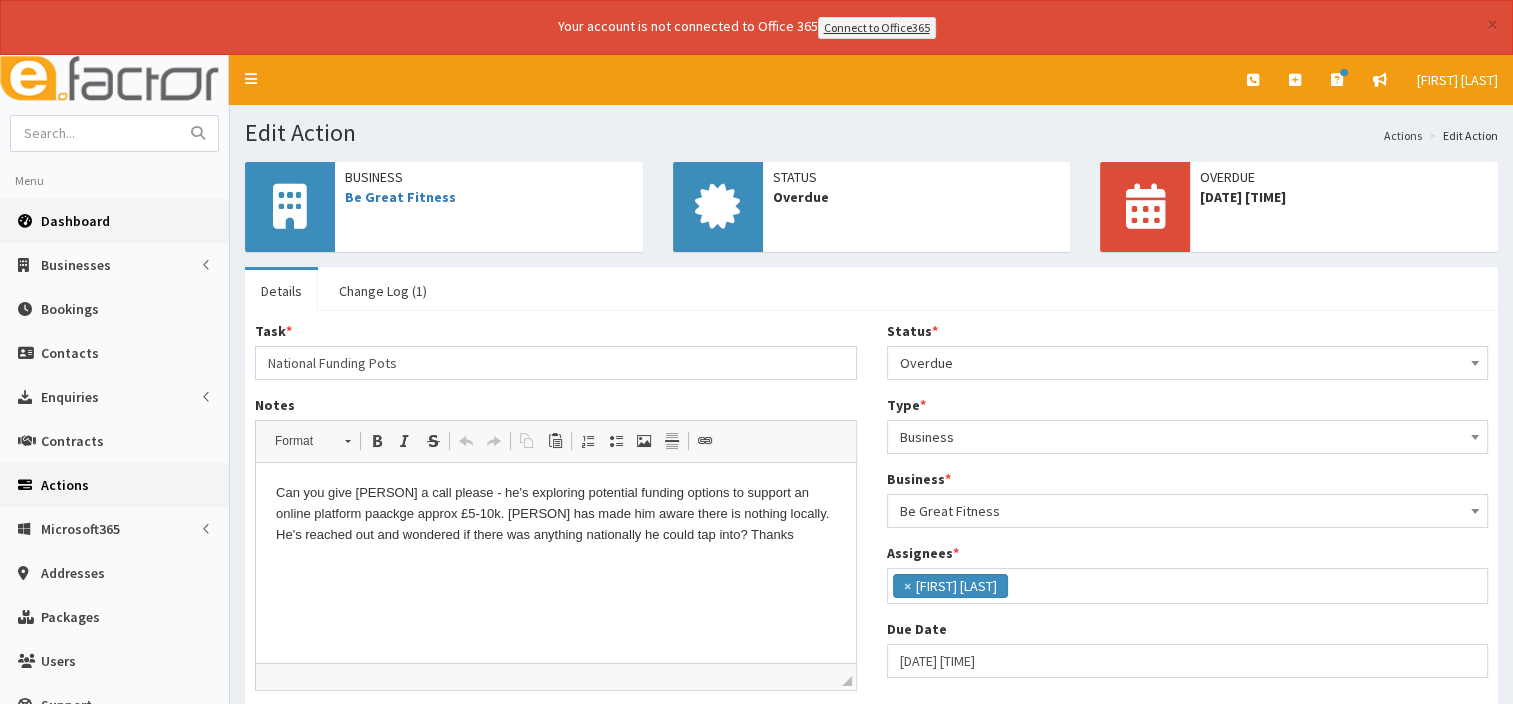 click on "Dashboard" at bounding box center [75, 221] 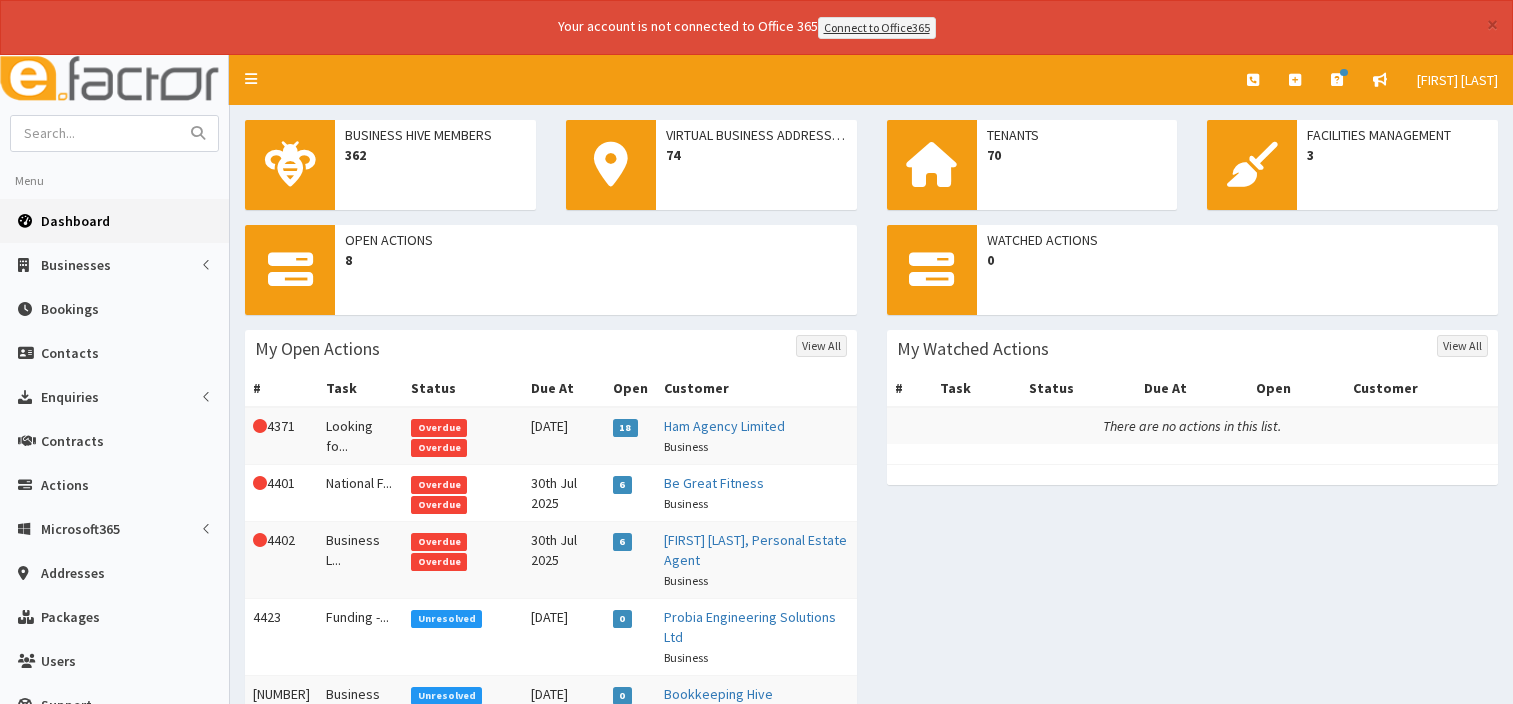 scroll, scrollTop: 0, scrollLeft: 0, axis: both 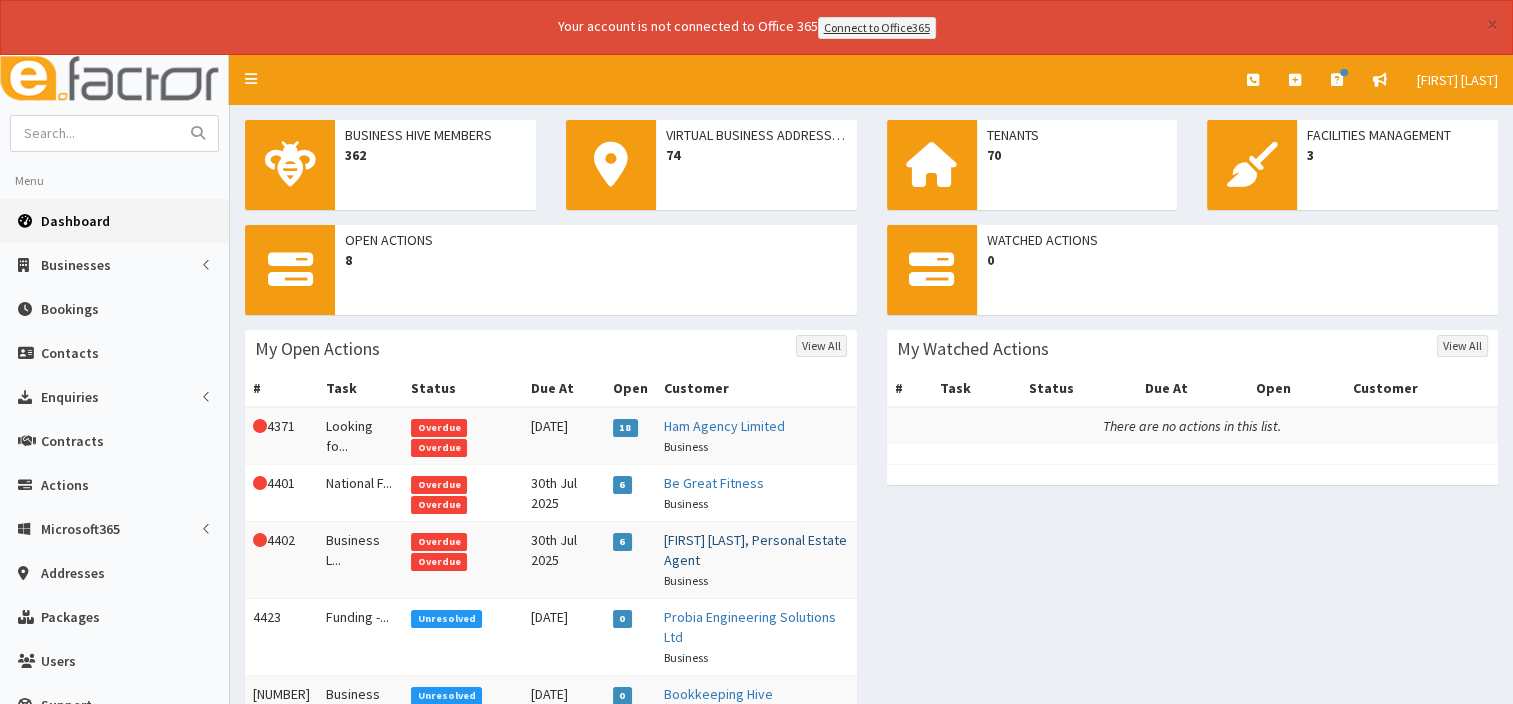 click on "[FIRST] [LAST], Personal Estate Agent" at bounding box center (755, 550) 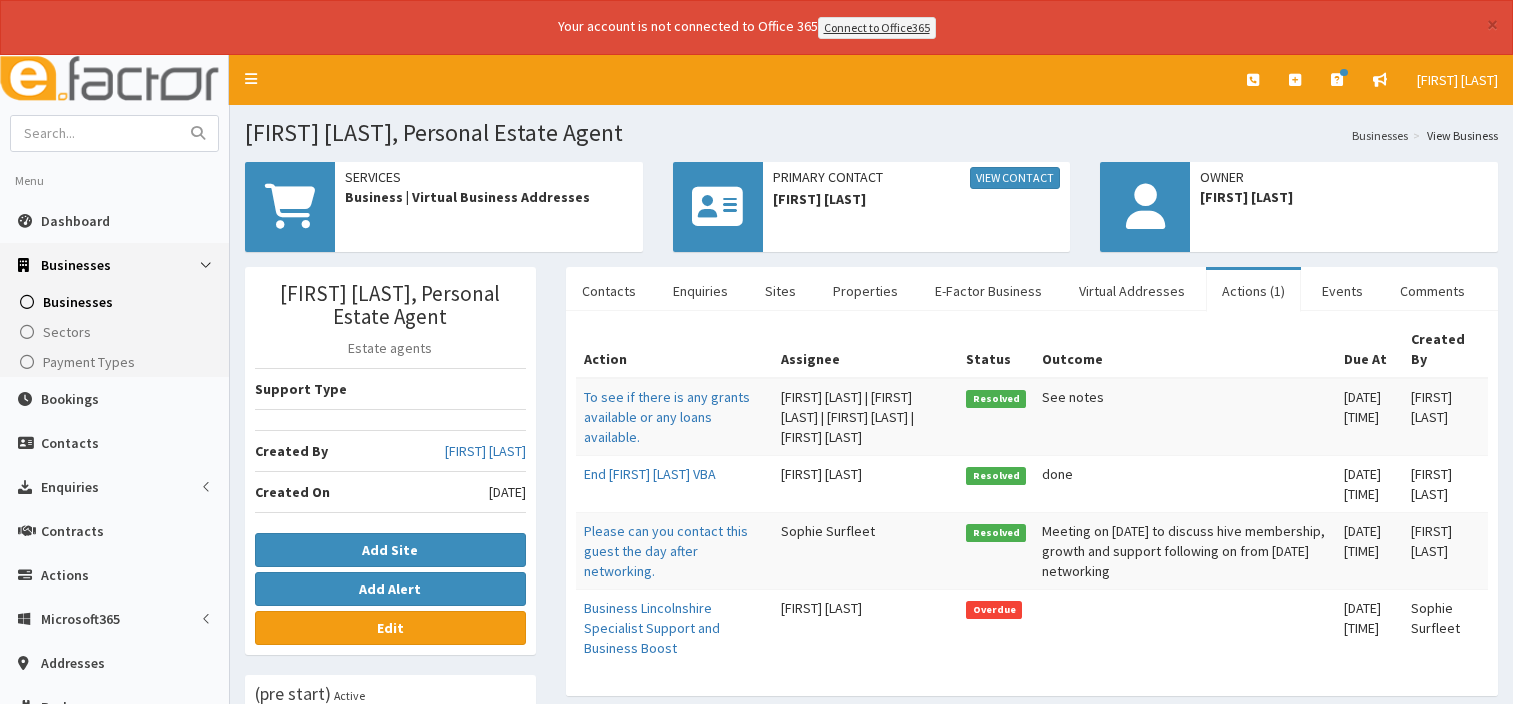scroll, scrollTop: 0, scrollLeft: 0, axis: both 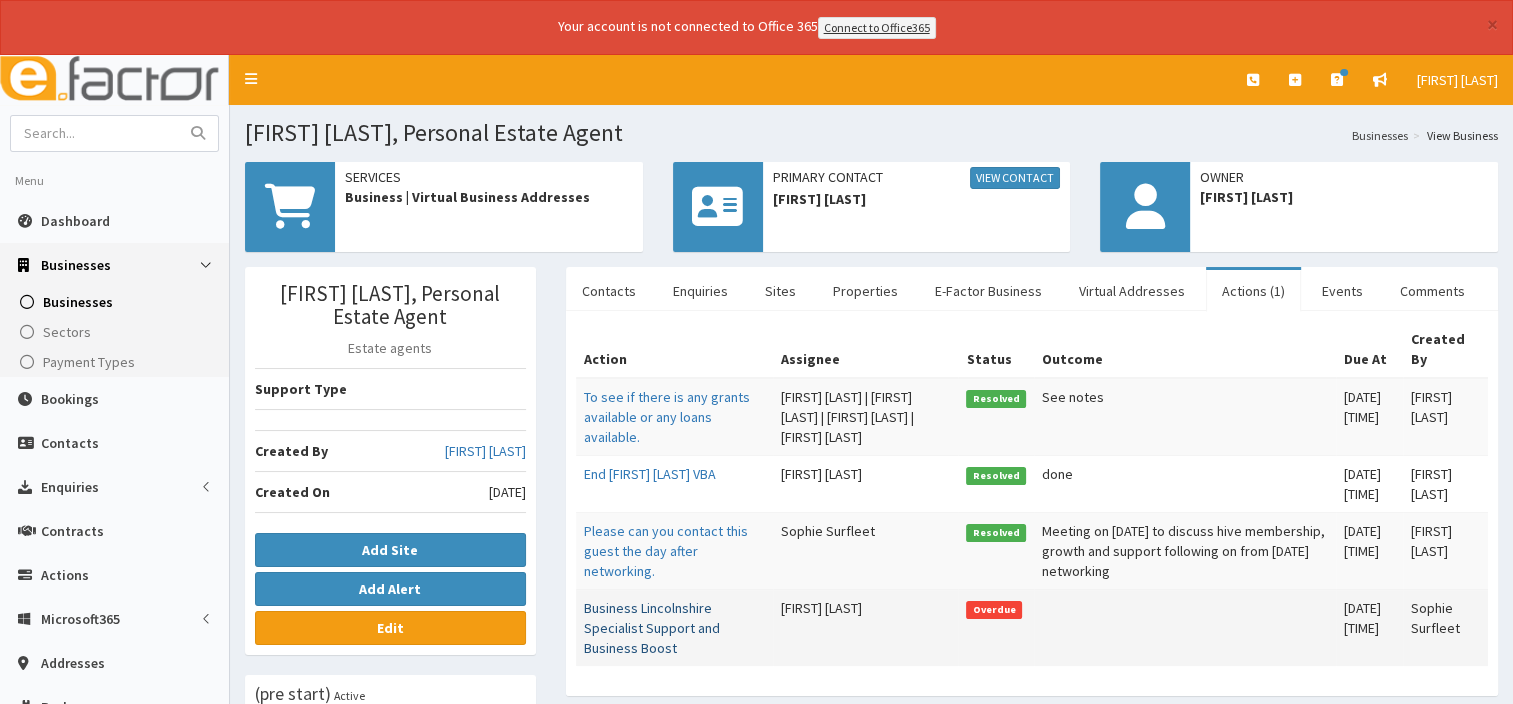 click on "Business Lincolnshire Specialist Support and Business Boost" at bounding box center (652, 628) 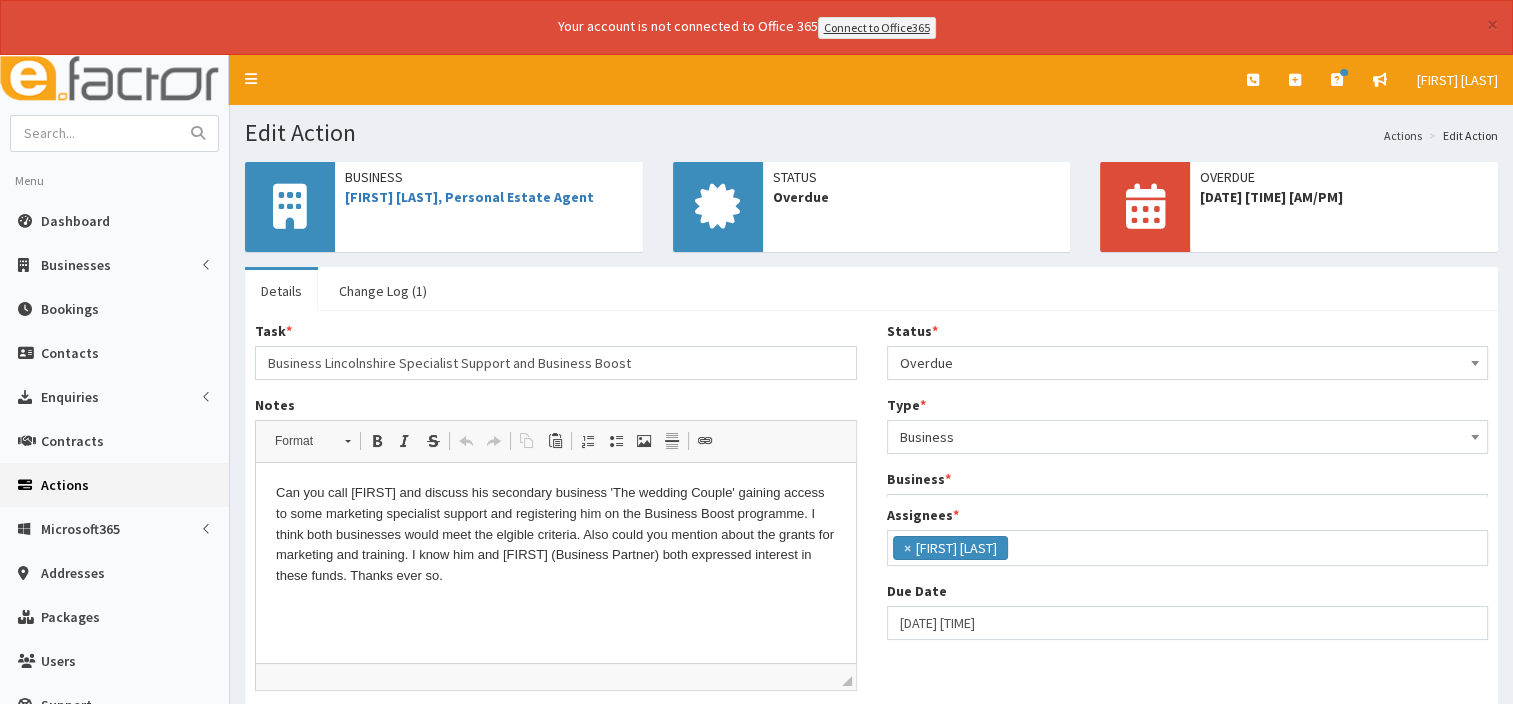 scroll, scrollTop: 0, scrollLeft: 0, axis: both 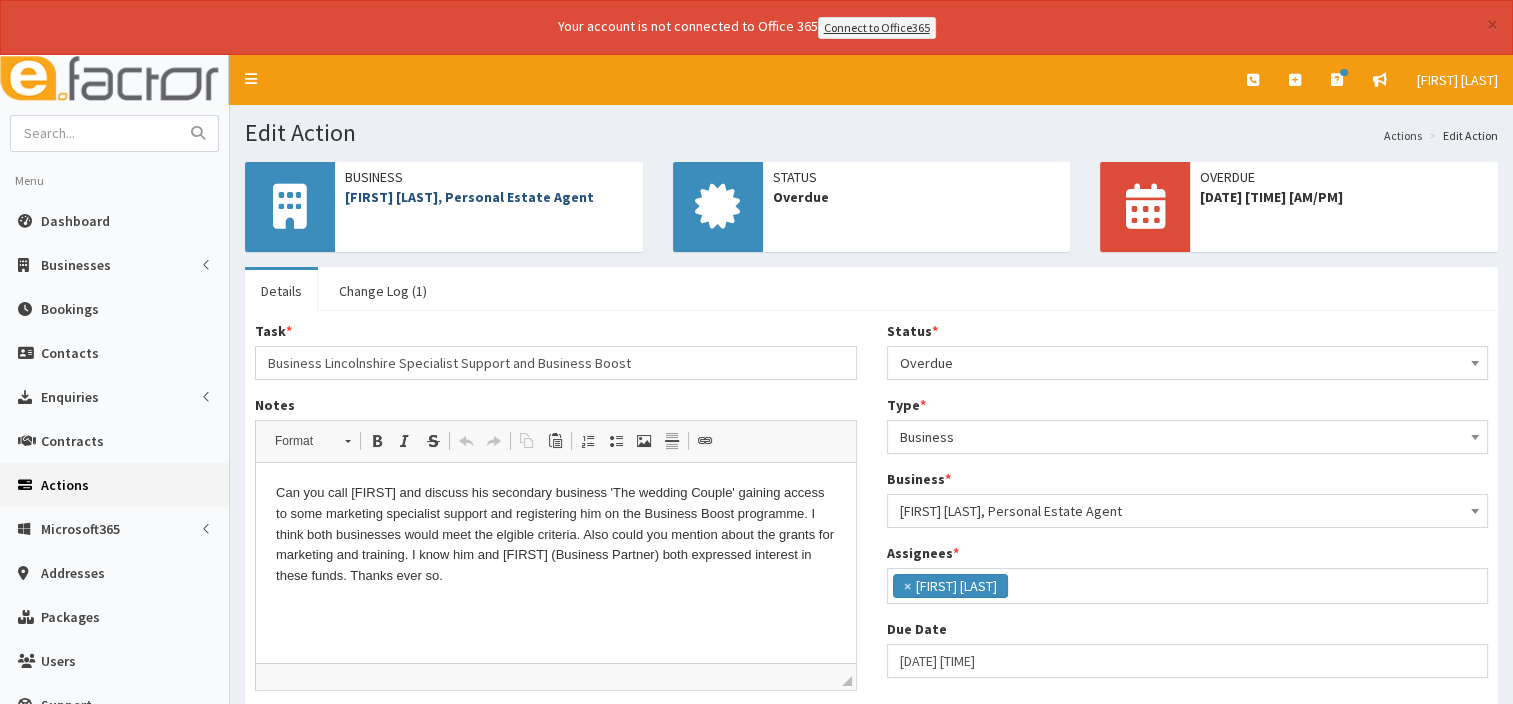 click on "[PERSON], Personal Estate Agent" at bounding box center (469, 197) 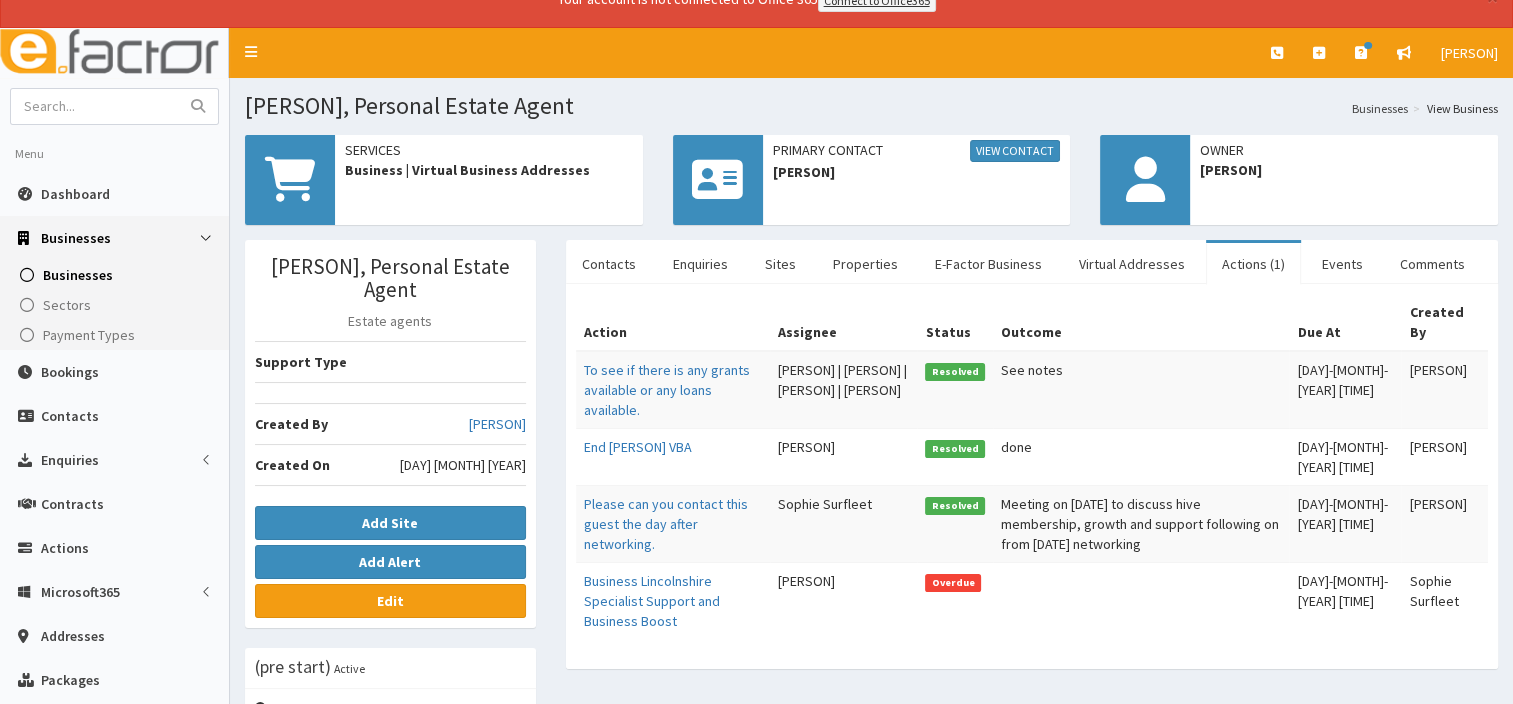 scroll, scrollTop: 0, scrollLeft: 0, axis: both 